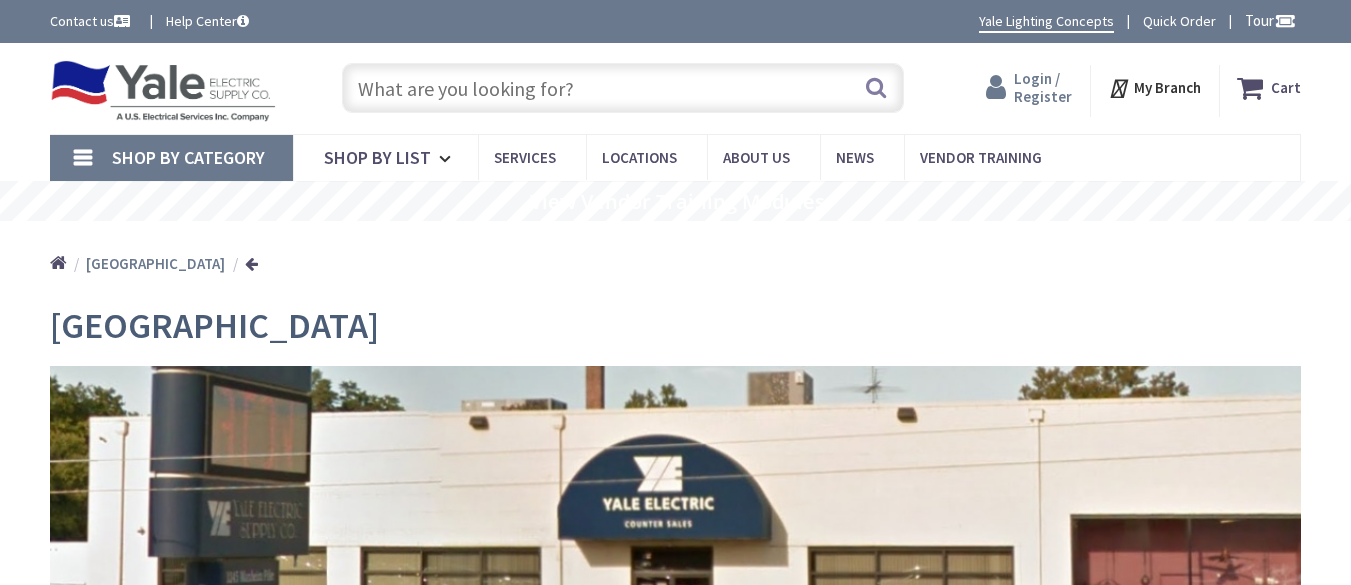 scroll, scrollTop: 0, scrollLeft: 0, axis: both 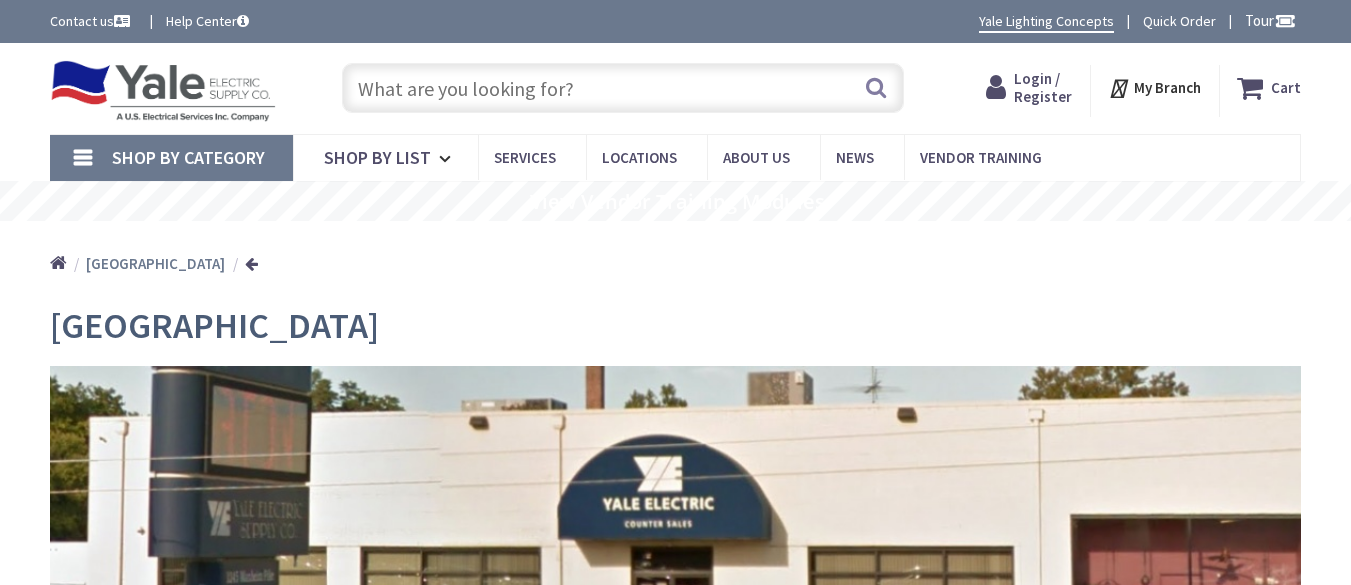 click on "Login / Register" at bounding box center (1043, 87) 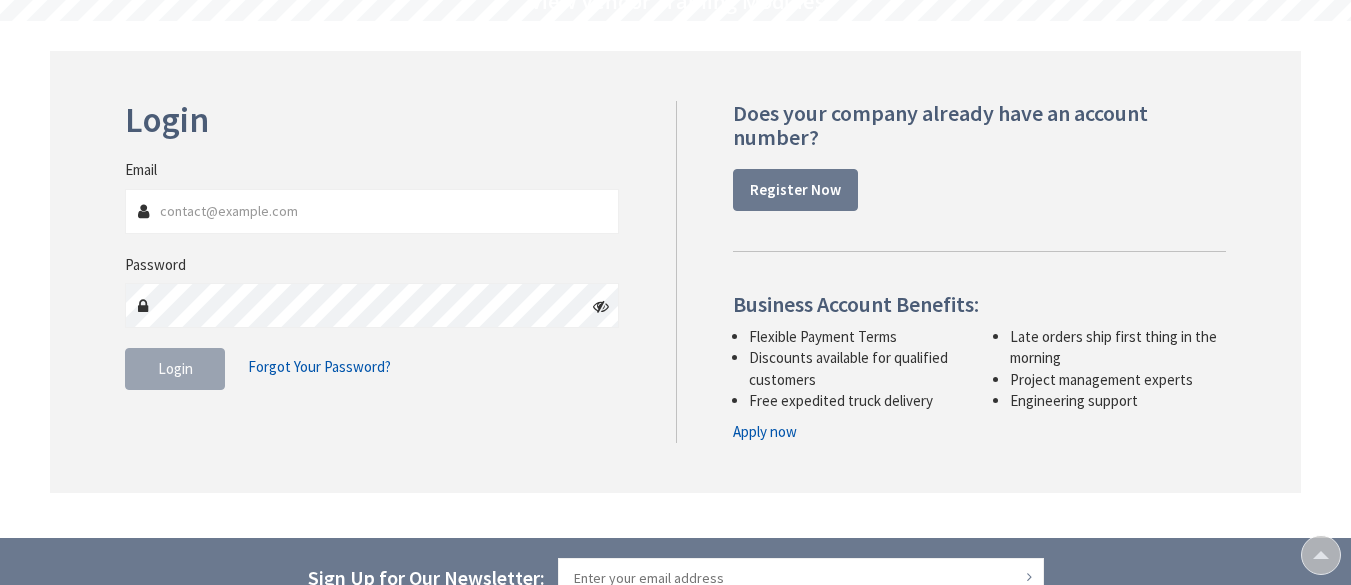 scroll, scrollTop: 200, scrollLeft: 0, axis: vertical 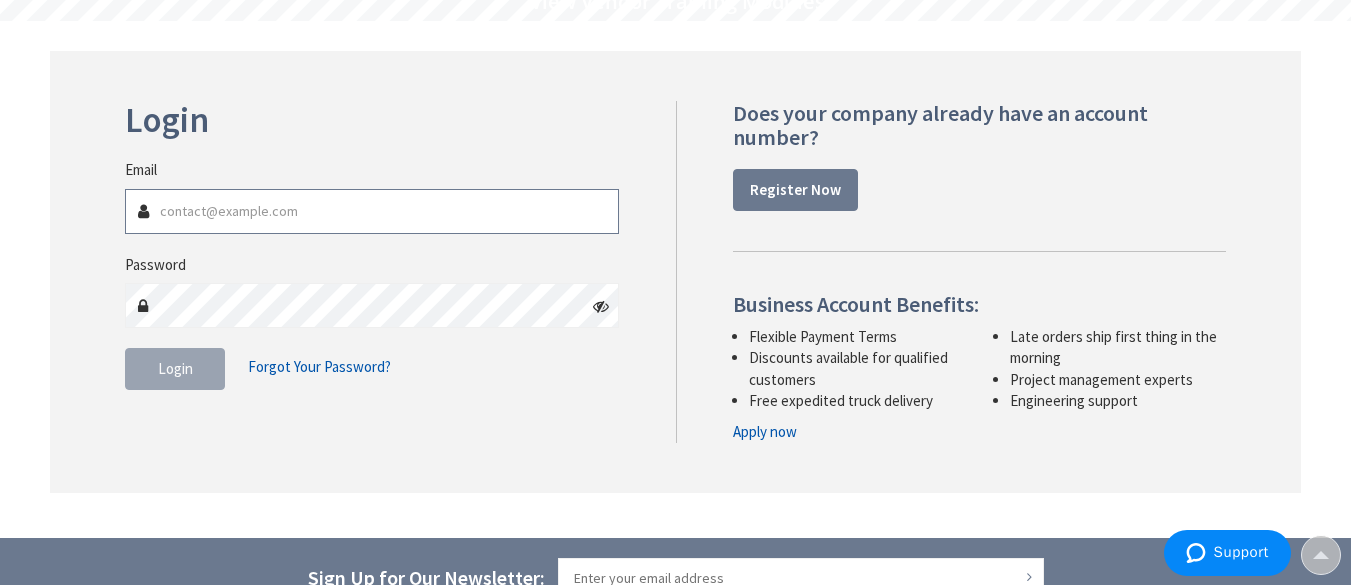 click on "Email" at bounding box center (372, 211) 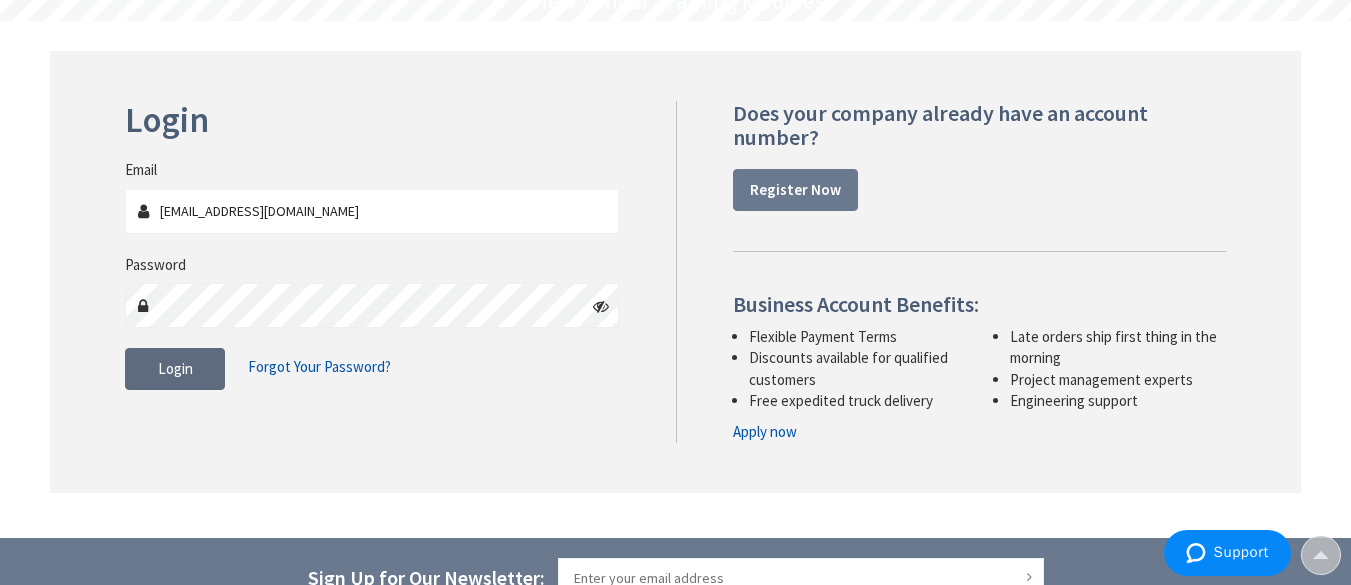 click on "Login" at bounding box center [175, 369] 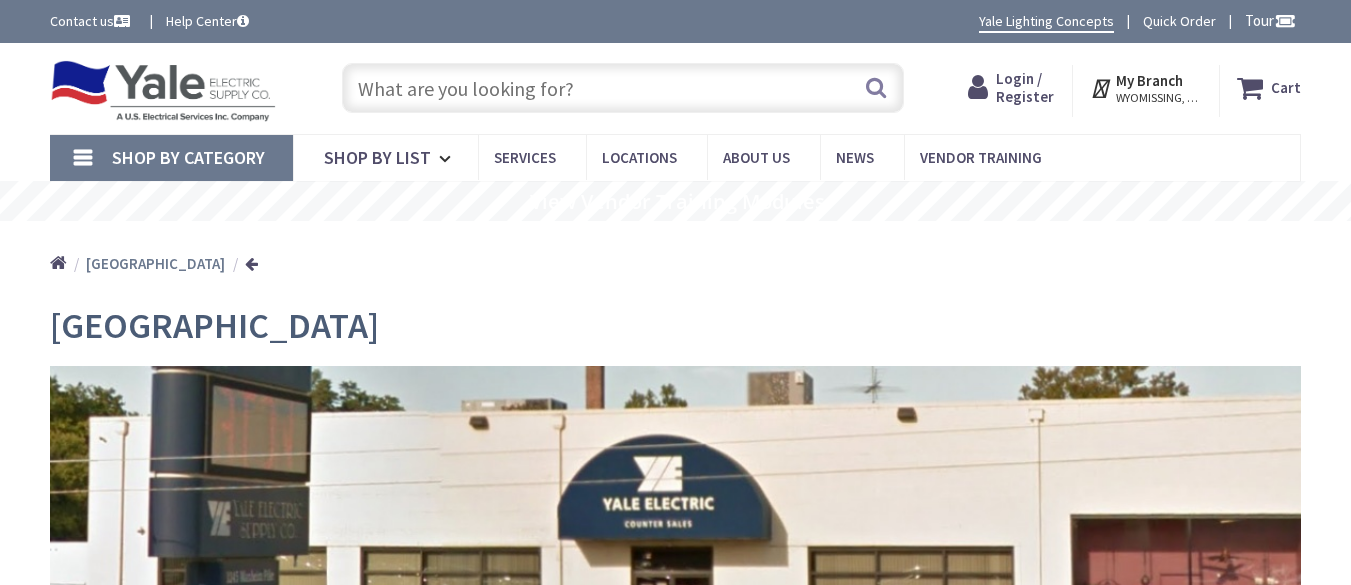 scroll, scrollTop: 0, scrollLeft: 0, axis: both 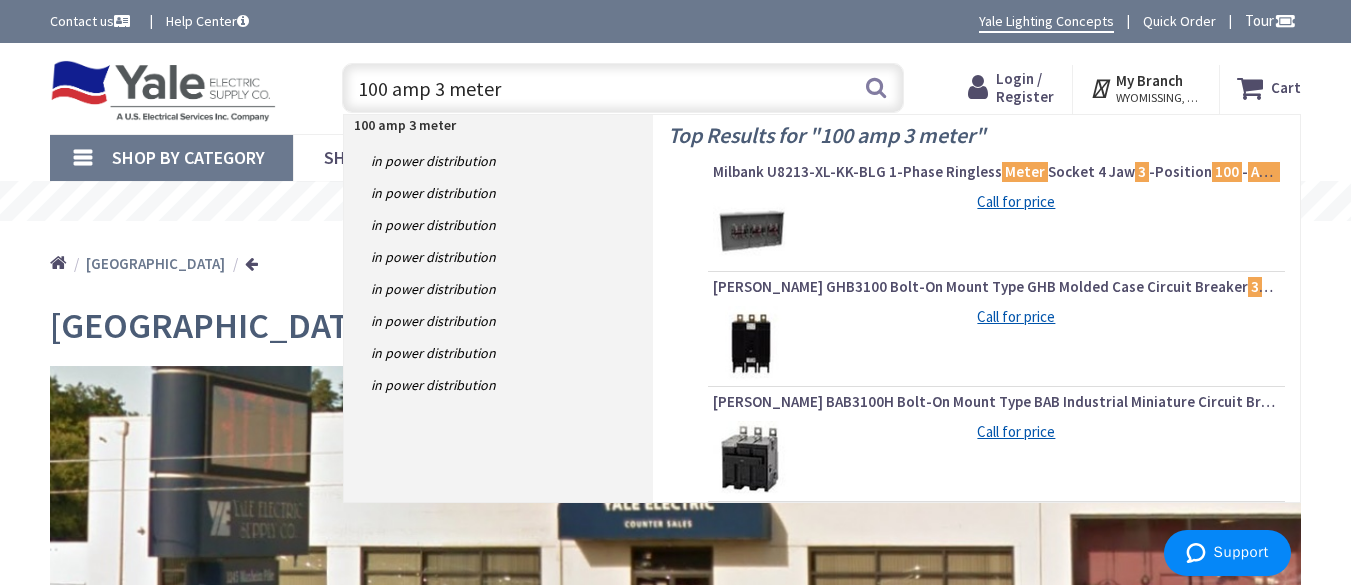 type on "100 amp 3 meter" 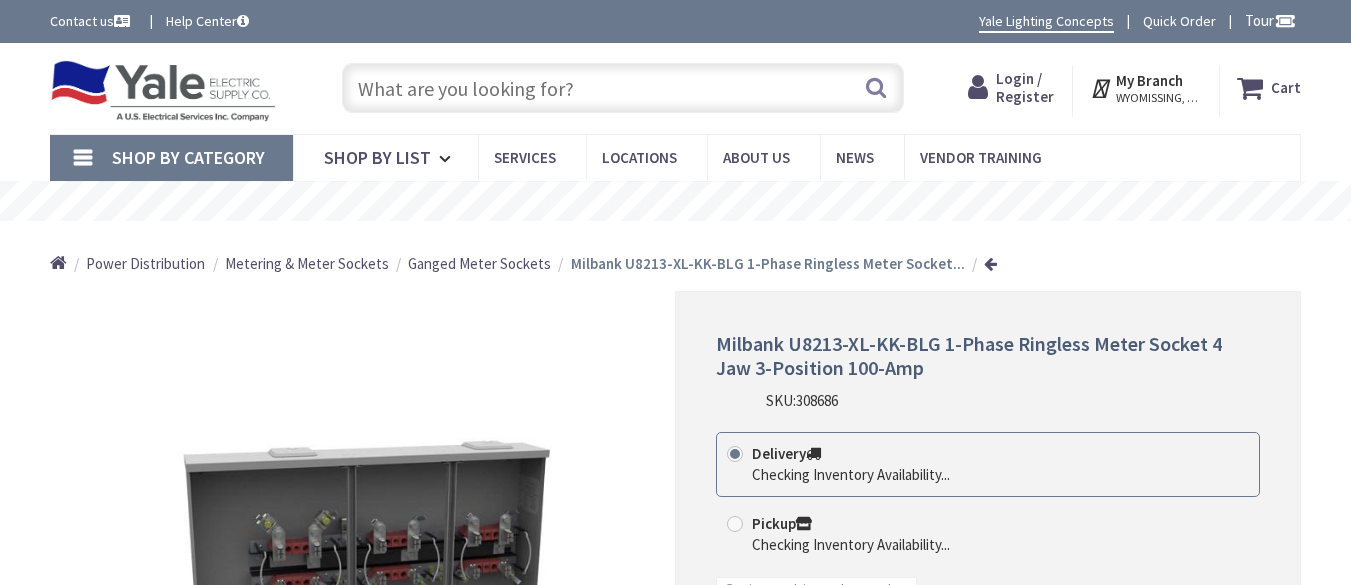 scroll, scrollTop: 0, scrollLeft: 0, axis: both 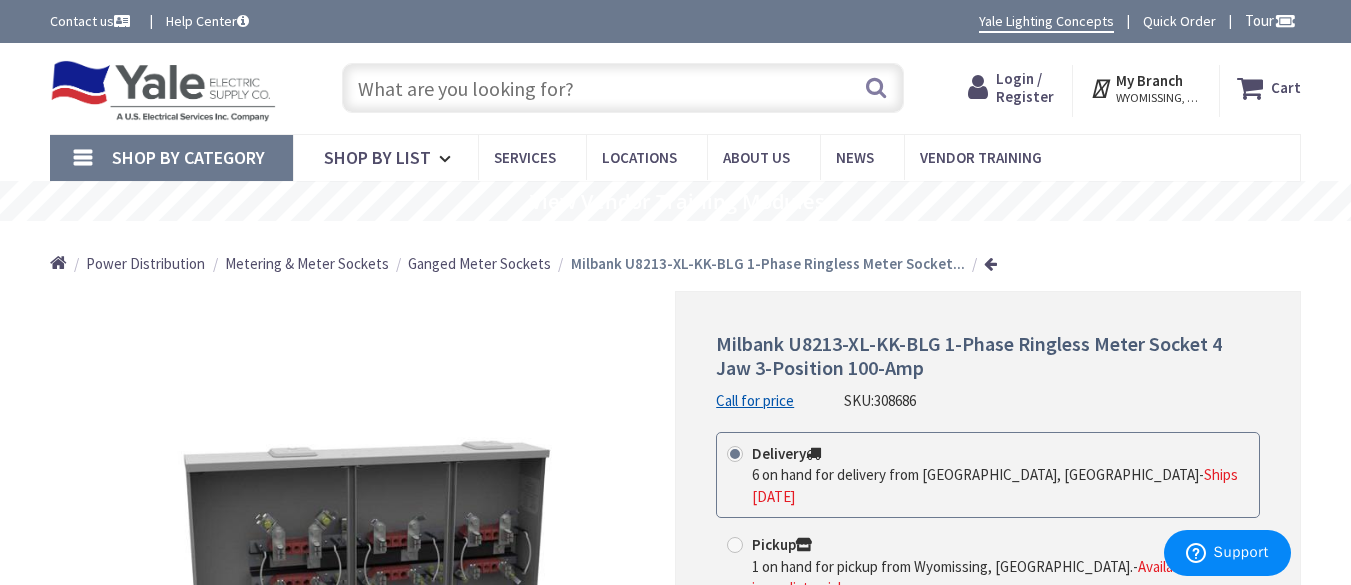 click on "My Branch" at bounding box center (1149, 80) 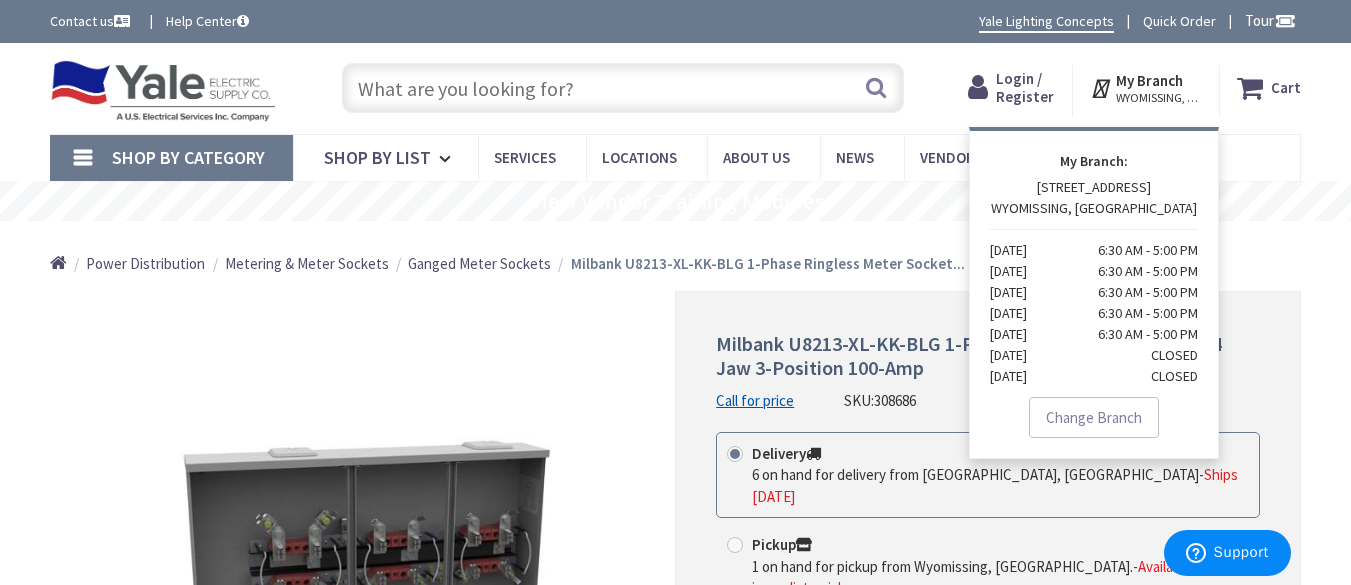 click on "Change Branch" at bounding box center [1094, 418] 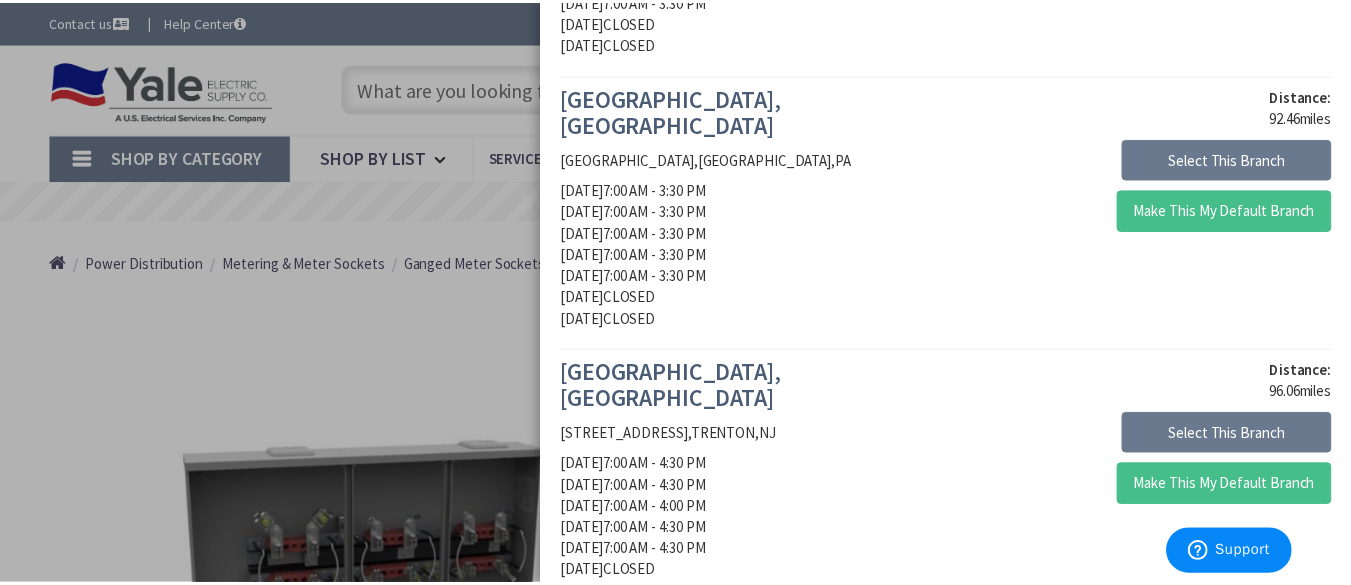 scroll, scrollTop: 1400, scrollLeft: 0, axis: vertical 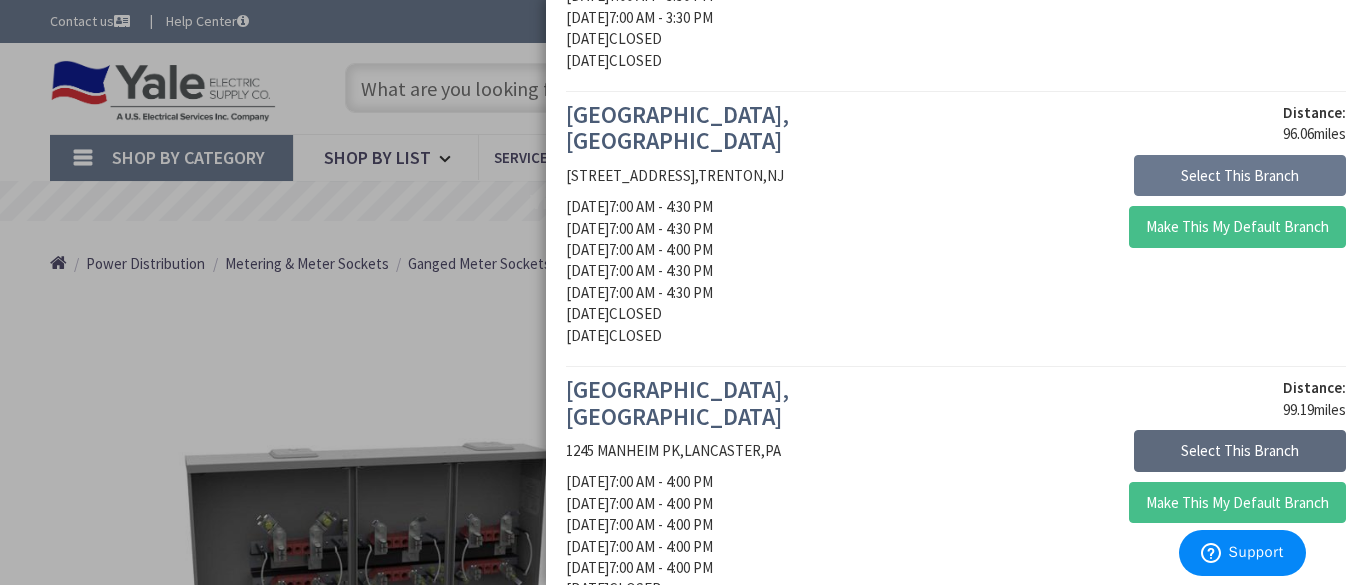 click on "Select This Branch" at bounding box center [1240, 451] 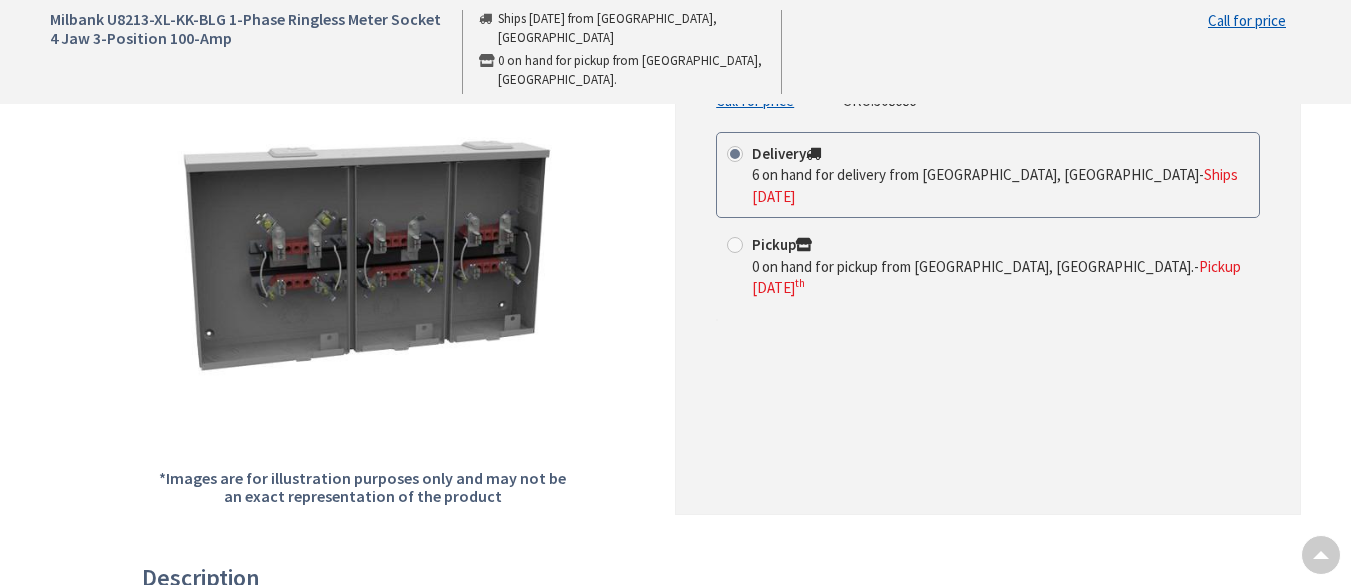 scroll, scrollTop: 300, scrollLeft: 0, axis: vertical 